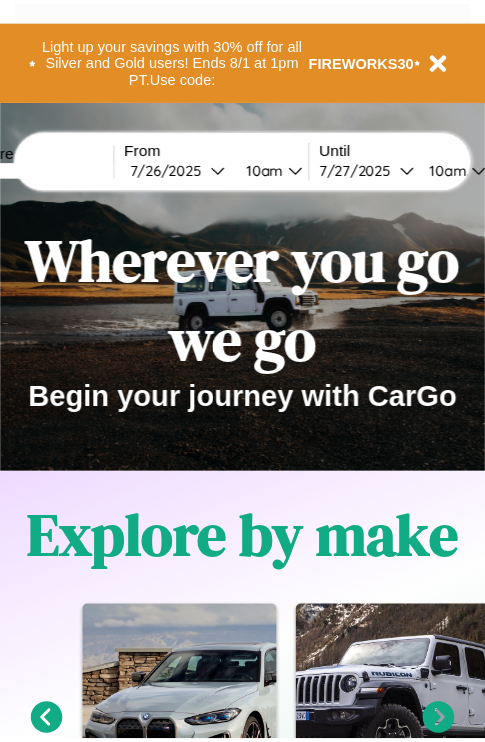 scroll, scrollTop: 0, scrollLeft: 0, axis: both 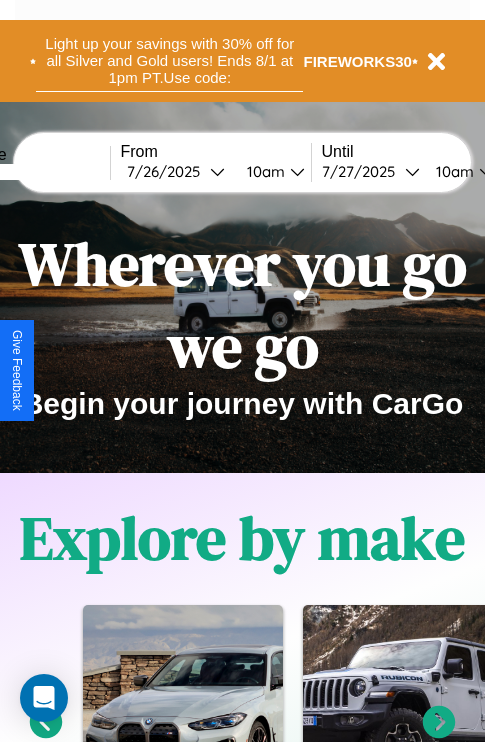 click on "Light up your savings with 30% off for all Silver and Gold users! Ends 8/1 at 1pm PT.  Use code:" at bounding box center [169, 61] 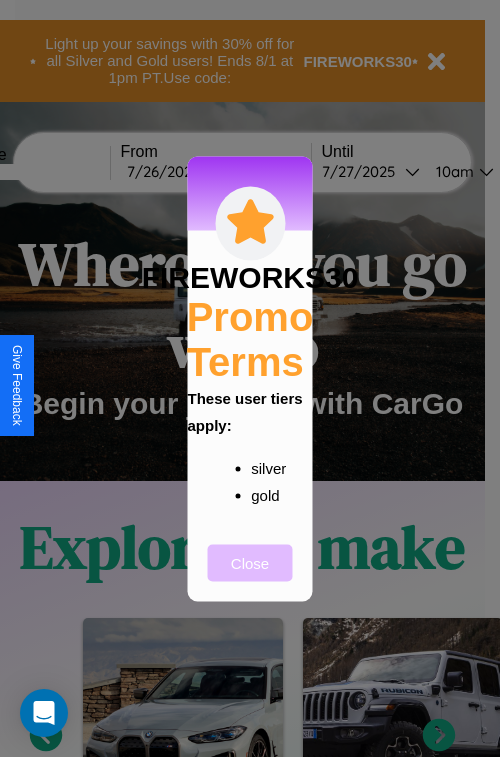click on "Close" at bounding box center [250, 562] 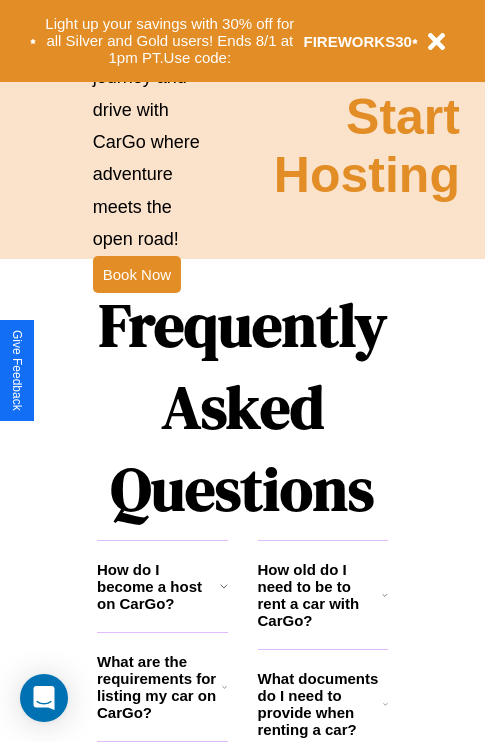 scroll, scrollTop: 2423, scrollLeft: 0, axis: vertical 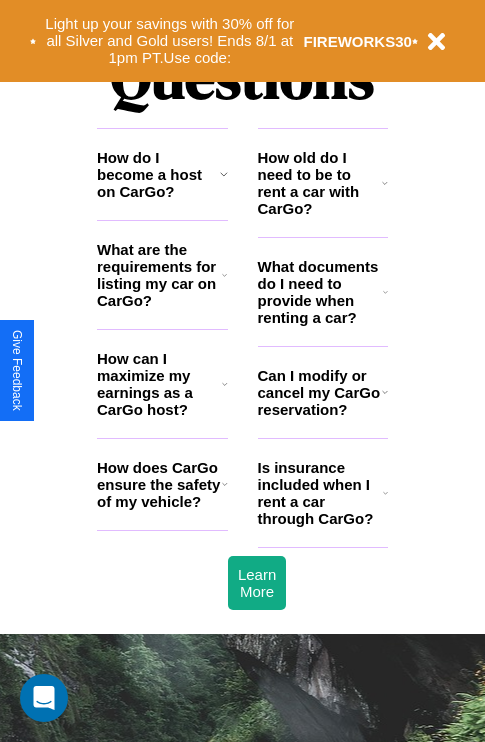 click on "Can I modify or cancel my CarGo reservation?" at bounding box center [320, 392] 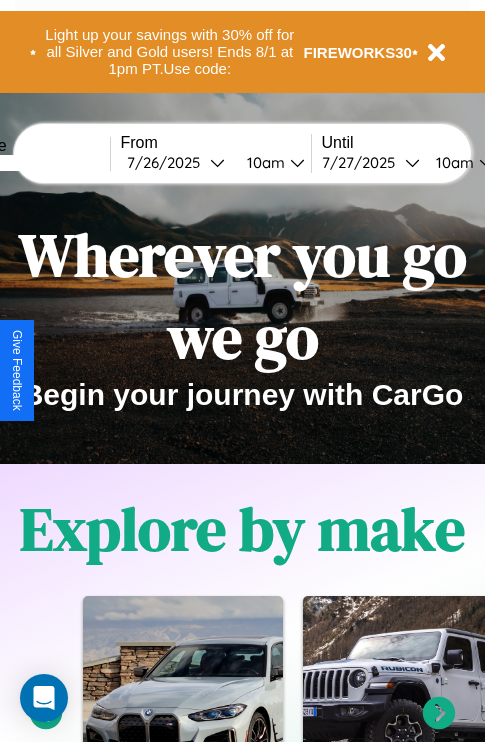 scroll, scrollTop: 0, scrollLeft: 0, axis: both 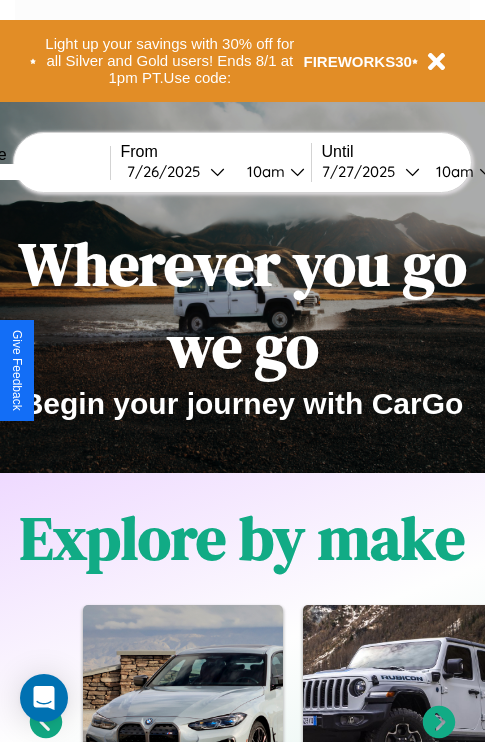 click at bounding box center [35, 172] 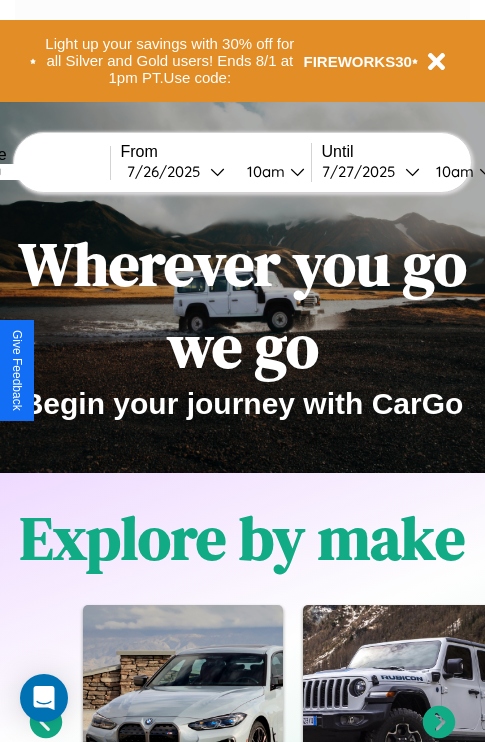 type on "*******" 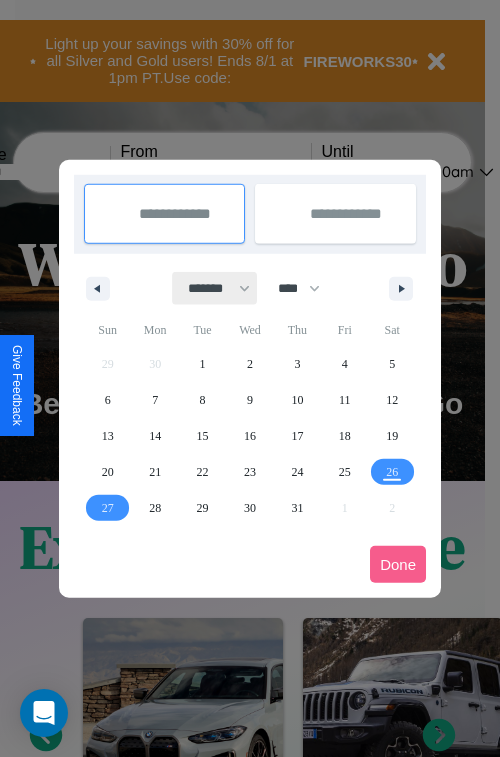 click on "******* ******** ***** ***** *** **** **** ****** ********* ******* ******** ********" at bounding box center [215, 288] 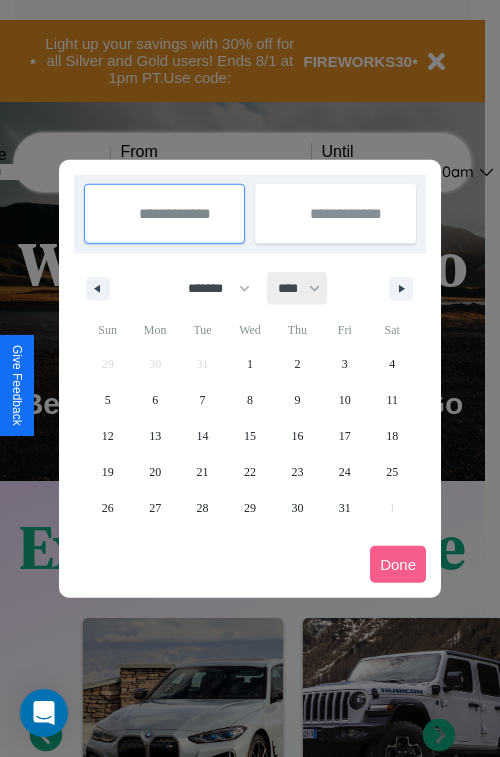 click on "**** **** **** **** **** **** **** **** **** **** **** **** **** **** **** **** **** **** **** **** **** **** **** **** **** **** **** **** **** **** **** **** **** **** **** **** **** **** **** **** **** **** **** **** **** **** **** **** **** **** **** **** **** **** **** **** **** **** **** **** **** **** **** **** **** **** **** **** **** **** **** **** **** **** **** **** **** **** **** **** **** **** **** **** **** **** **** **** **** **** **** **** **** **** **** **** **** **** **** **** **** **** **** **** **** **** **** **** **** **** **** **** **** **** **** **** **** **** **** **** ****" at bounding box center (298, 288) 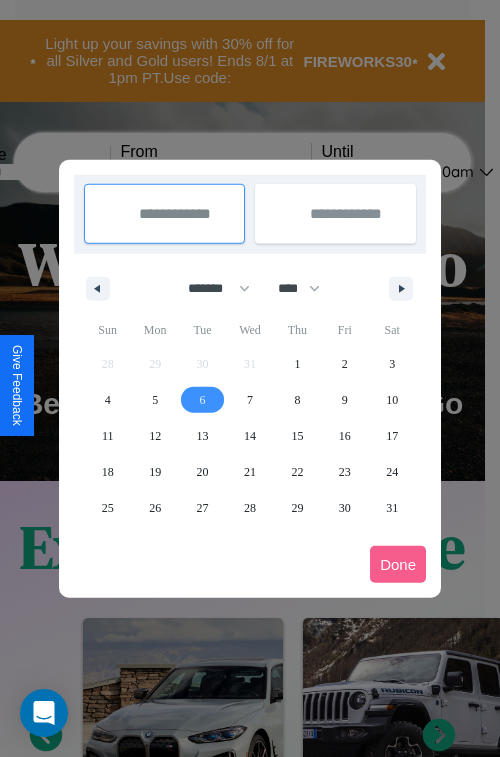 click on "6" at bounding box center (203, 400) 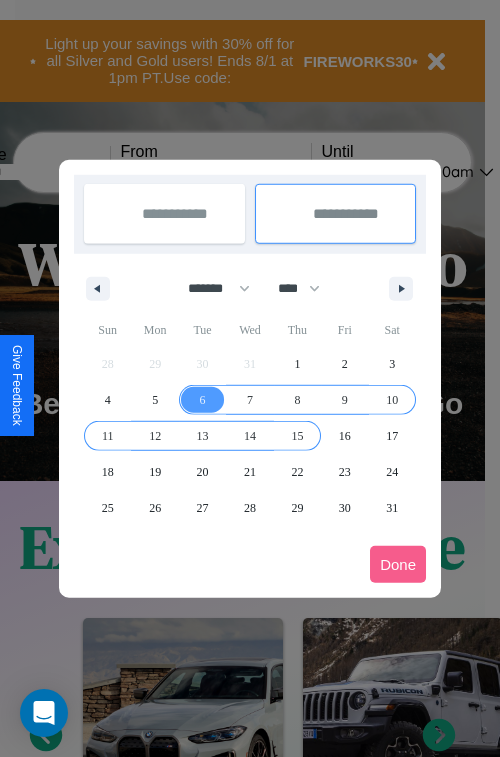 click on "15" at bounding box center (297, 436) 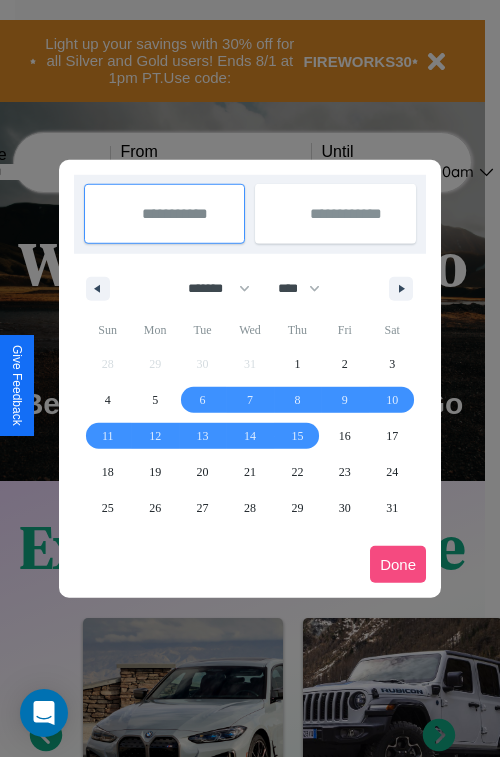 click on "Done" at bounding box center (398, 564) 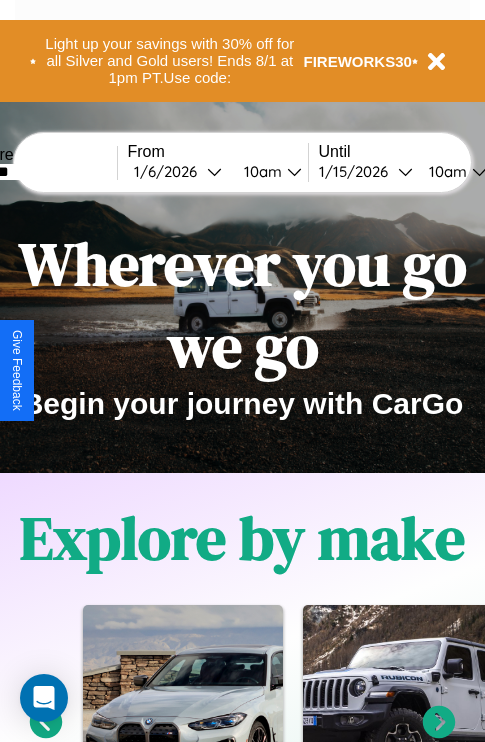 click on "10am" at bounding box center (260, 171) 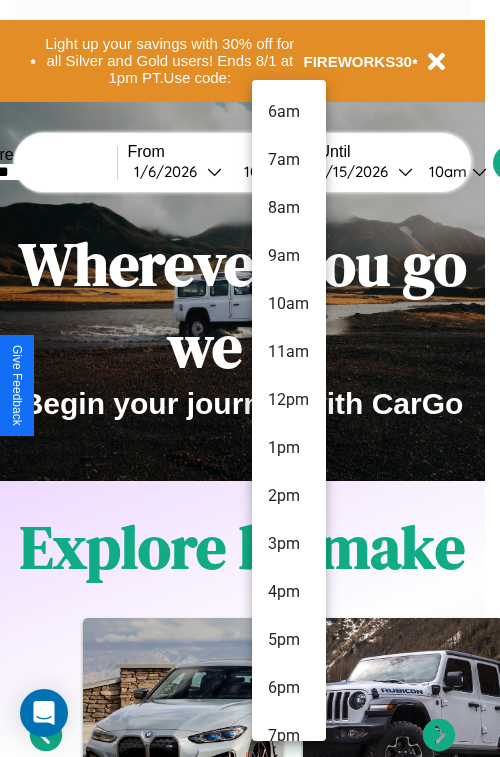 click on "2pm" at bounding box center [289, 496] 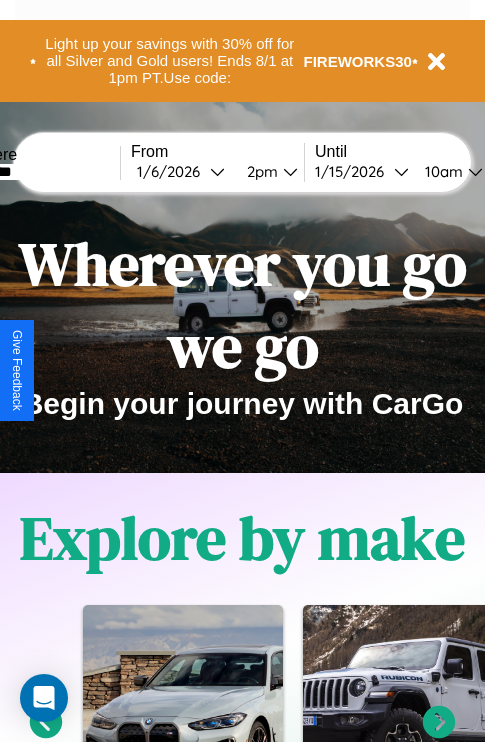 scroll, scrollTop: 0, scrollLeft: 65, axis: horizontal 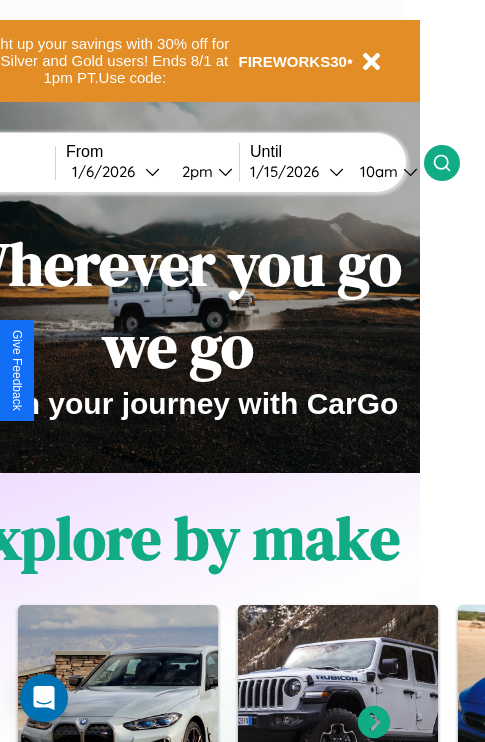 click 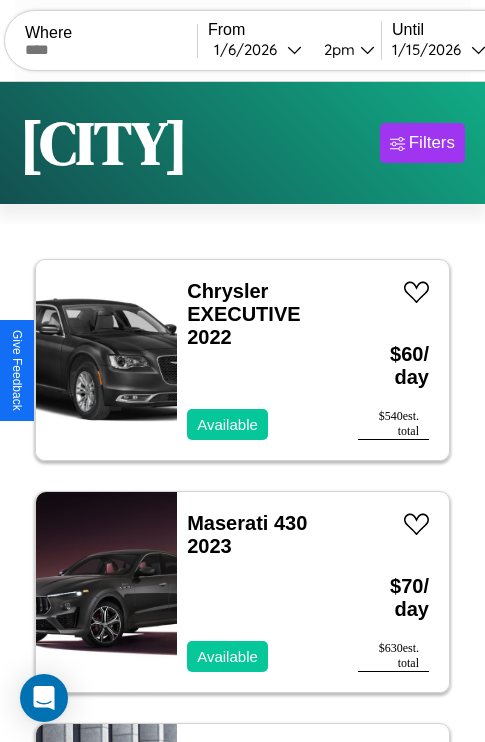 scroll, scrollTop: 89, scrollLeft: 0, axis: vertical 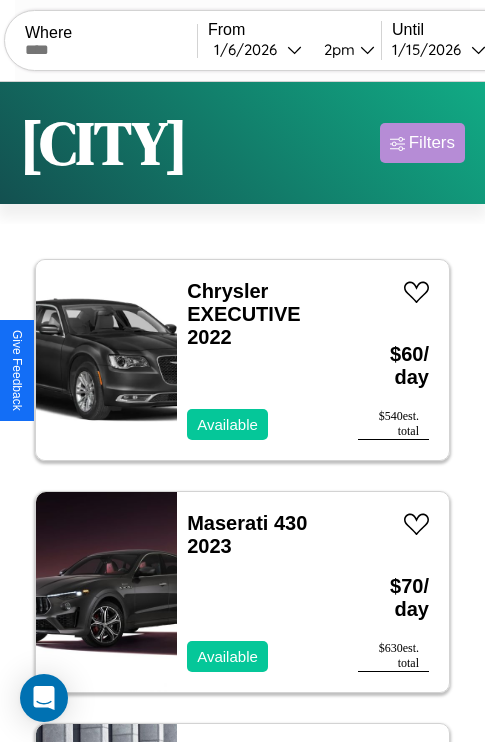 click on "Filters" at bounding box center [432, 143] 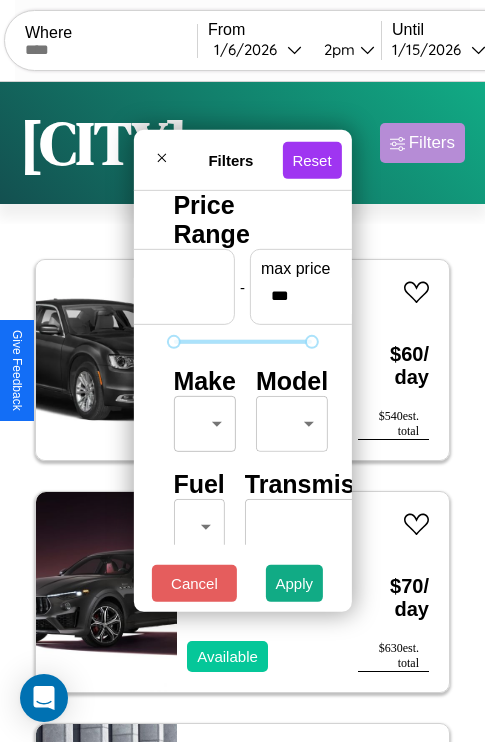 scroll, scrollTop: 162, scrollLeft: 0, axis: vertical 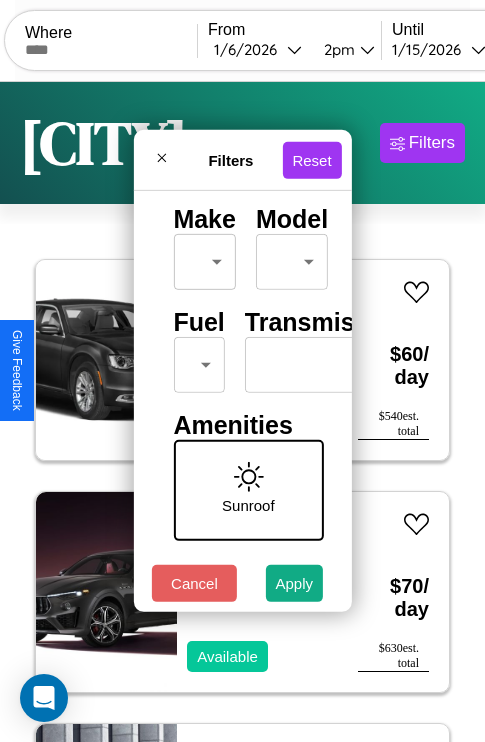 click on "CarGo Where From [DATE] [TIME] Until [DATE] [TIME] Become a Host Login Sign Up [CITY] Filters 19 cars in this area These cars can be picked up in this city. Chrysler EXECUTIVE 2022 Available $ 60 / day $ 540 est. total Maserati 430 2023 Available $ 70 / day $ 630 est. total Volvo V50 2022 Available $ 30 / day $ 270 est. total Infiniti G20 2023 Available $ 190 / day $ 1710 est. total Lamborghini 147 2019 Available $ 160 / day $ 1440 est. total Kia Forte Koup 2021 Available $ 170 / day $ 1530 est. total Acura TLX 2021 Available $ 130 / day $ 1170 est. total Buick Reatta 2019 Available $ 70 / day $ 630 est. total Chevrolet GMT-400 2024 Available $ 140 / day $ 1260 est. total Lincoln MKT 2014 Unavailable $ 190 / day $ 1710 est. total Jeep Wrangler 2014 Unavailable $ 60 / day $ 540 est. total Lamborghini Huracan 2017 Available $ 120 / day $ 1080 est. total Fiat Freemont 2023 Available $ 190 / day $ 1710 est. total Lincoln $" at bounding box center [242, 412] 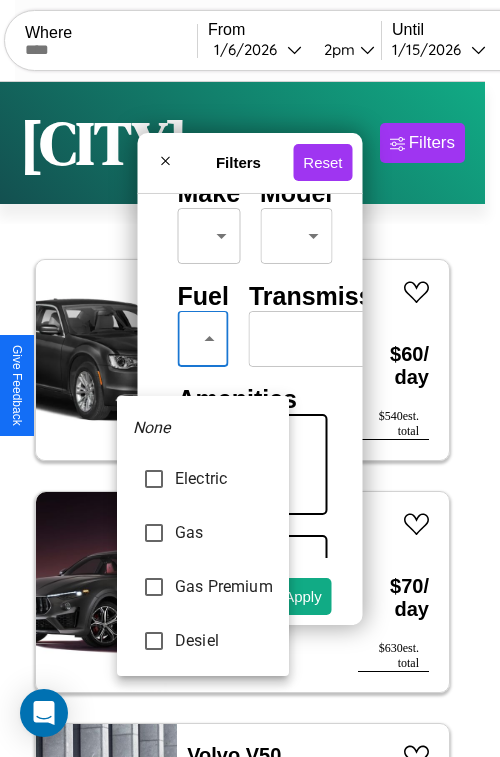 type on "********" 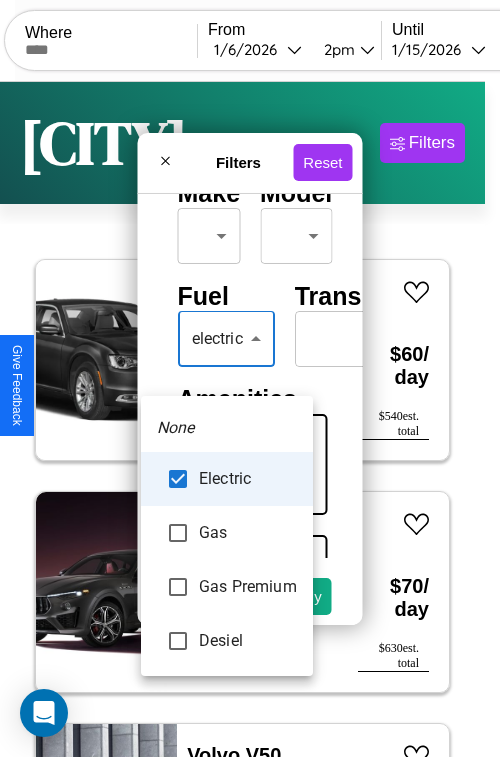 click at bounding box center [250, 378] 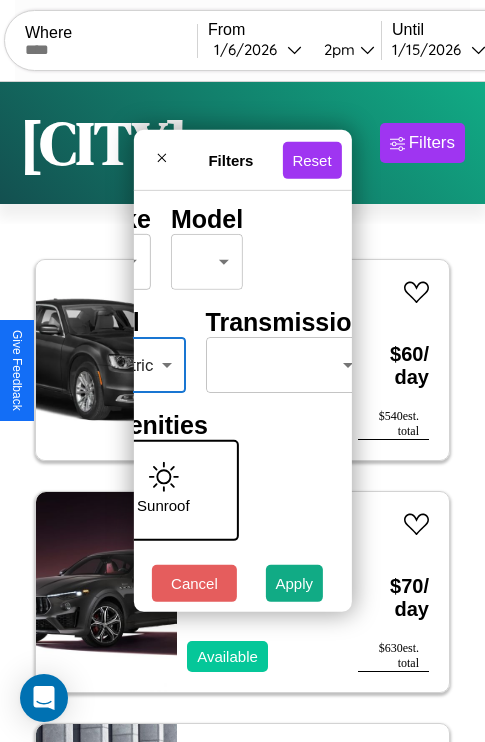 scroll, scrollTop: 162, scrollLeft: 111, axis: both 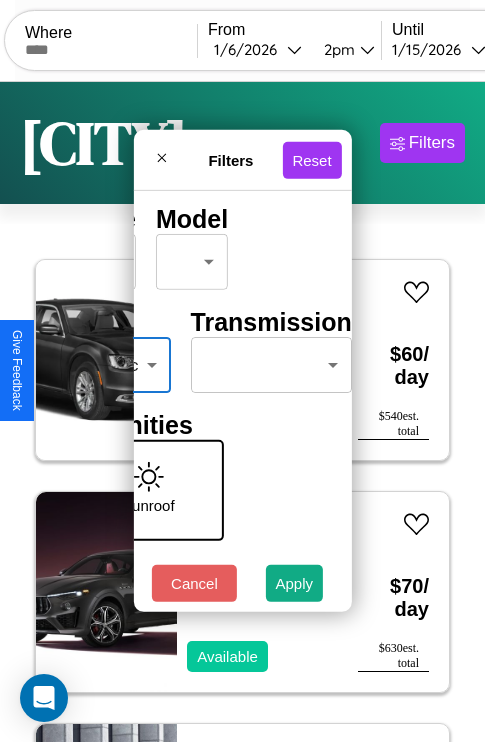 click on "CarGo Where From [DATE] [TIME] Until [DATE] [TIME] Become a Host Login Sign Up [CITY] Filters 19 cars in this area These cars can be picked up in this city. Chrysler EXECUTIVE 2022 Available $ 60 / day $ 540 est. total Maserati 430 2023 Available $ 70 / day $ 630 est. total Volvo V50 2022 Available $ 30 / day $ 270 est. total Infiniti G20 2023 Available $ 190 / day $ 1710 est. total Lamborghini 147 2019 Available $ 160 / day $ 1440 est. total Kia Forte Koup 2021 Available $ 170 / day $ 1530 est. total Acura TLX 2021 Available $ 130 / day $ 1170 est. total Buick Reatta 2019 Available $ 70 / day $ 630 est. total Chevrolet GMT-400 2024 Available $ 140 / day $ 1260 est. total Lincoln MKT 2014 Unavailable $ 190 / day $ 1710 est. total Jeep Wrangler 2014 Unavailable $ 60 / day $ 540 est. total Lamborghini Huracan 2017 Available $ 120 / day $ 1080 est. total Fiat Freemont 2023 Available $ 190 / day $ 1710 est. total Lincoln $" at bounding box center (242, 412) 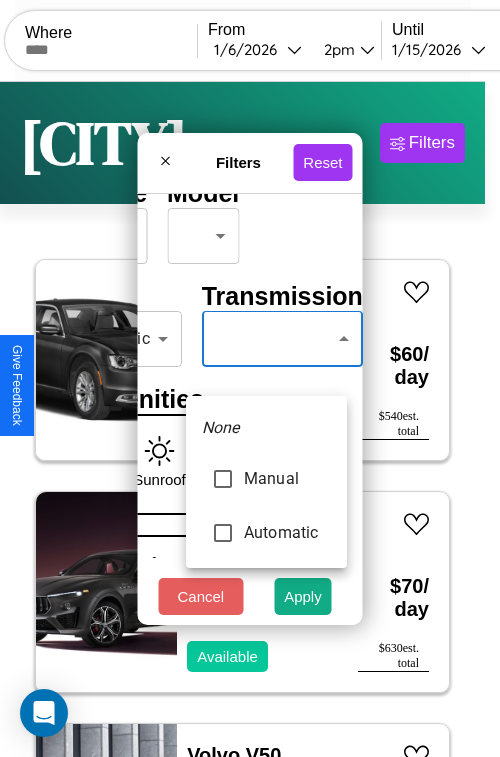 type on "******" 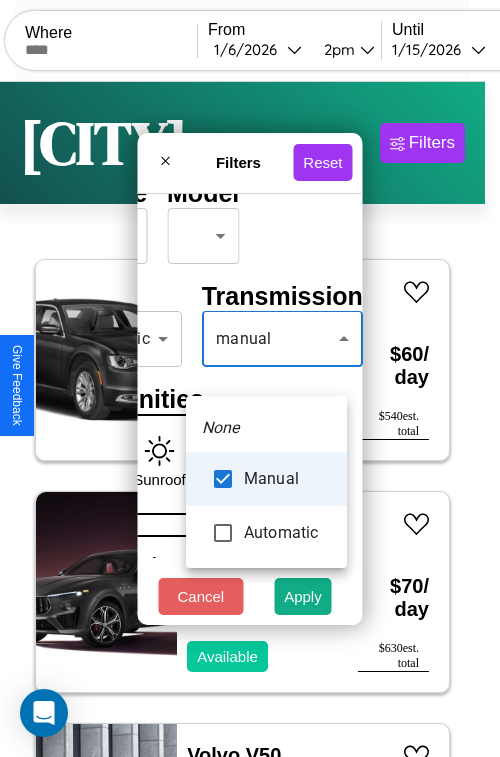 click at bounding box center [250, 378] 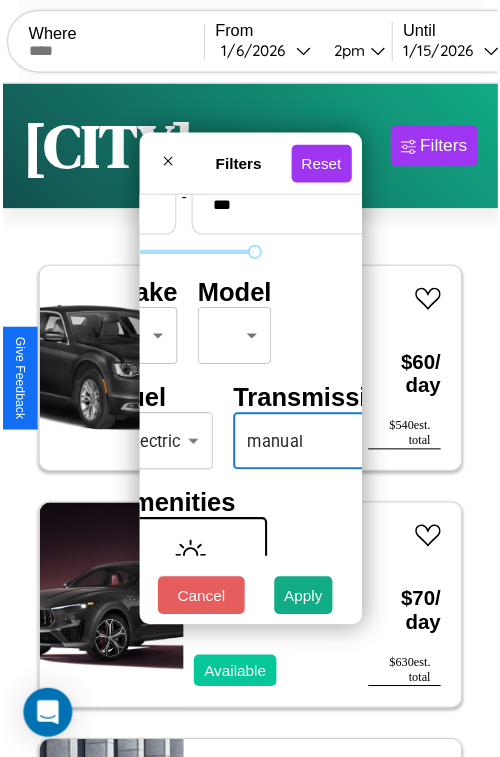 scroll, scrollTop: 59, scrollLeft: 40, axis: both 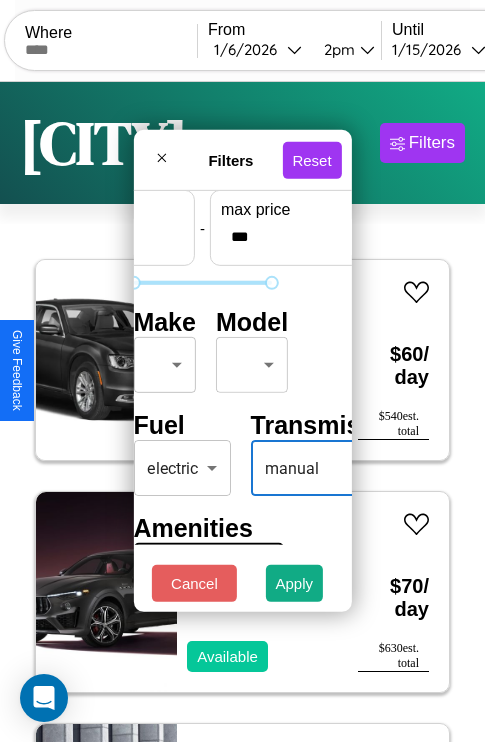 click on "CarGo Where From [DATE] [TIME] Until [DATE] [TIME] Become a Host Login Sign Up [CITY] Filters 19 cars in this area These cars can be picked up in this city. Chrysler EXECUTIVE 2022 Available $ 60 / day $ 540 est. total Maserati 430 2023 Available $ 70 / day $ 630 est. total Volvo V50 2022 Available $ 30 / day $ 270 est. total Infiniti G20 2023 Available $ 190 / day $ 1710 est. total Lamborghini 147 2019 Available $ 160 / day $ 1440 est. total Kia Forte Koup 2021 Available $ 170 / day $ 1530 est. total Acura TLX 2021 Available $ 130 / day $ 1170 est. total Buick Reatta 2019 Available $ 70 / day $ 630 est. total Chevrolet GMT-400 2024 Available $ 140 / day $ 1260 est. total Lincoln MKT 2014 Unavailable $ 190 / day $ 1710 est. total Jeep Wrangler 2014 Unavailable $ 60 / day $ 540 est. total Lamborghini Huracan 2017 Available $ 120 / day $ 1080 est. total Fiat Freemont 2023 Available $ 190 / day $ 1710 est. total Lincoln $" at bounding box center (242, 412) 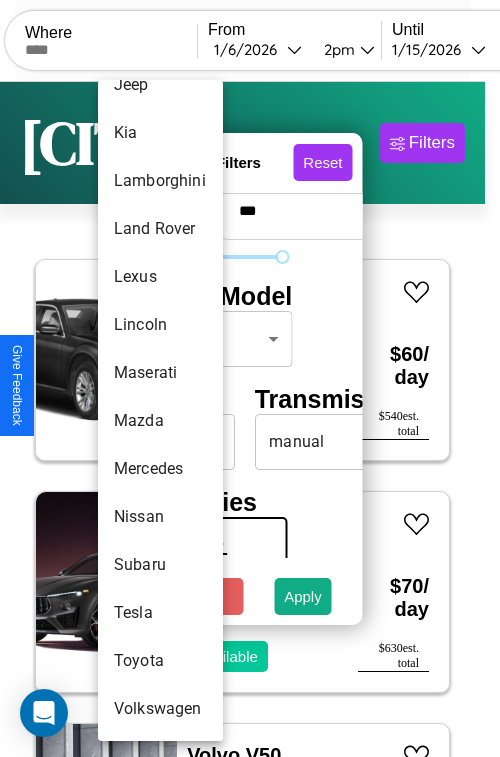 scroll, scrollTop: 1083, scrollLeft: 0, axis: vertical 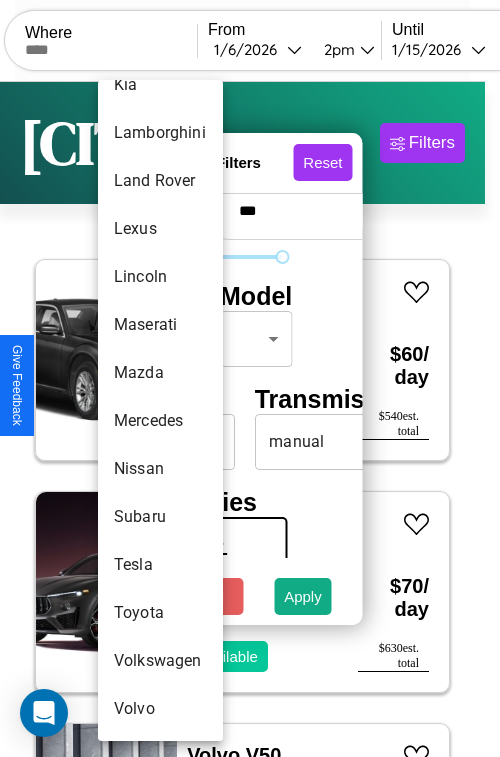 click on "Volkswagen" at bounding box center (160, 661) 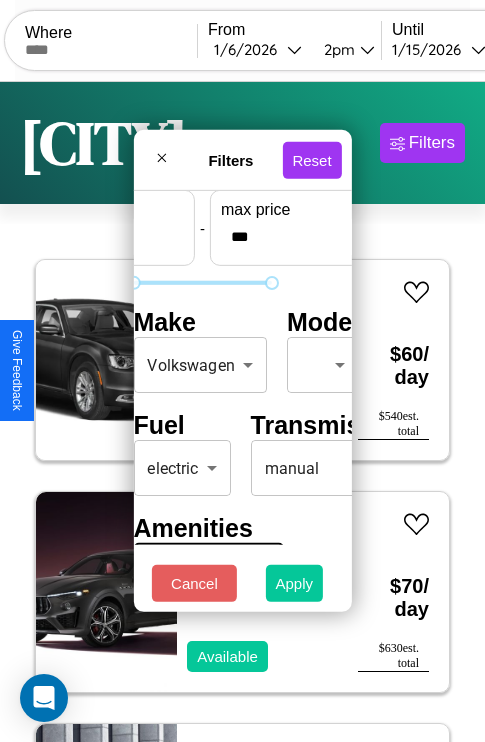click on "Apply" at bounding box center (295, 583) 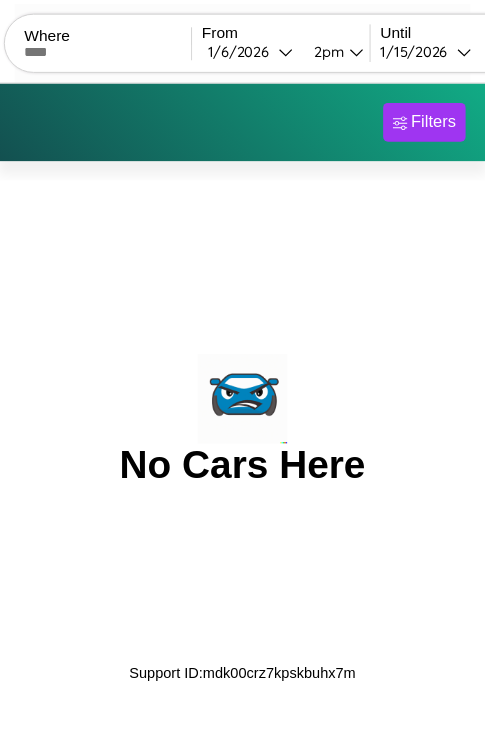 scroll, scrollTop: 0, scrollLeft: 0, axis: both 